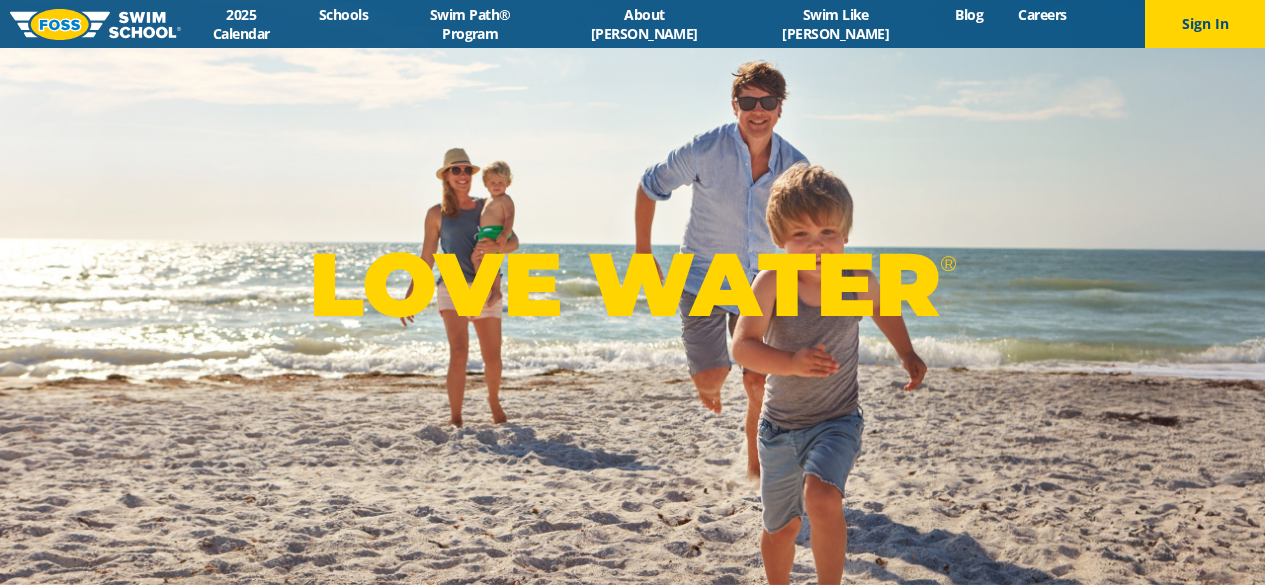scroll, scrollTop: 0, scrollLeft: 0, axis: both 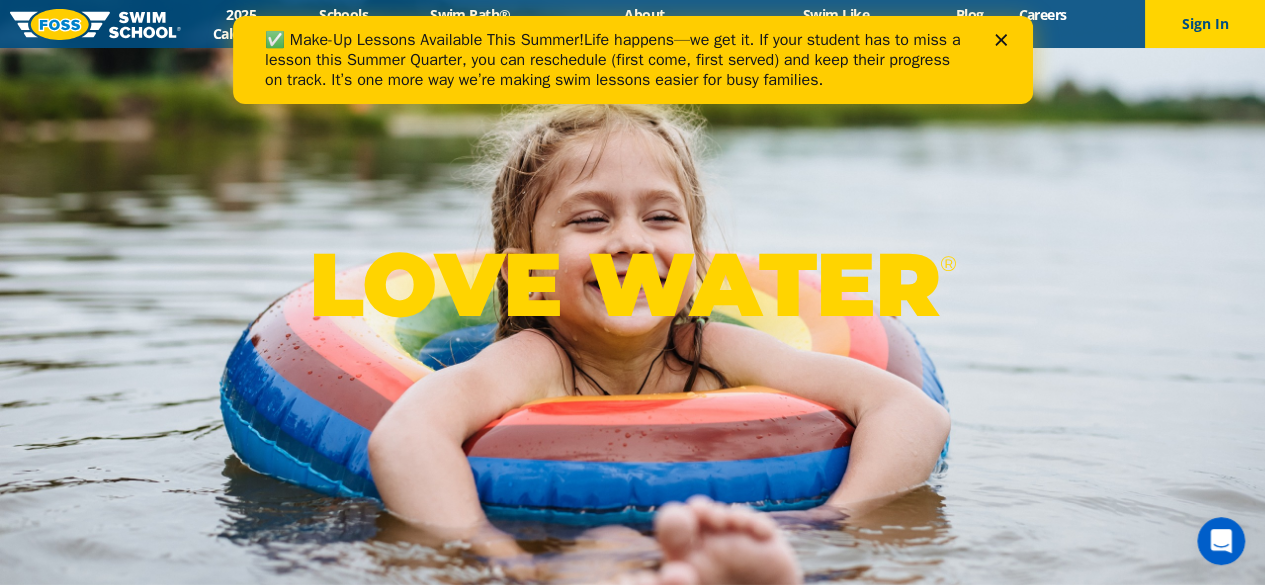 click 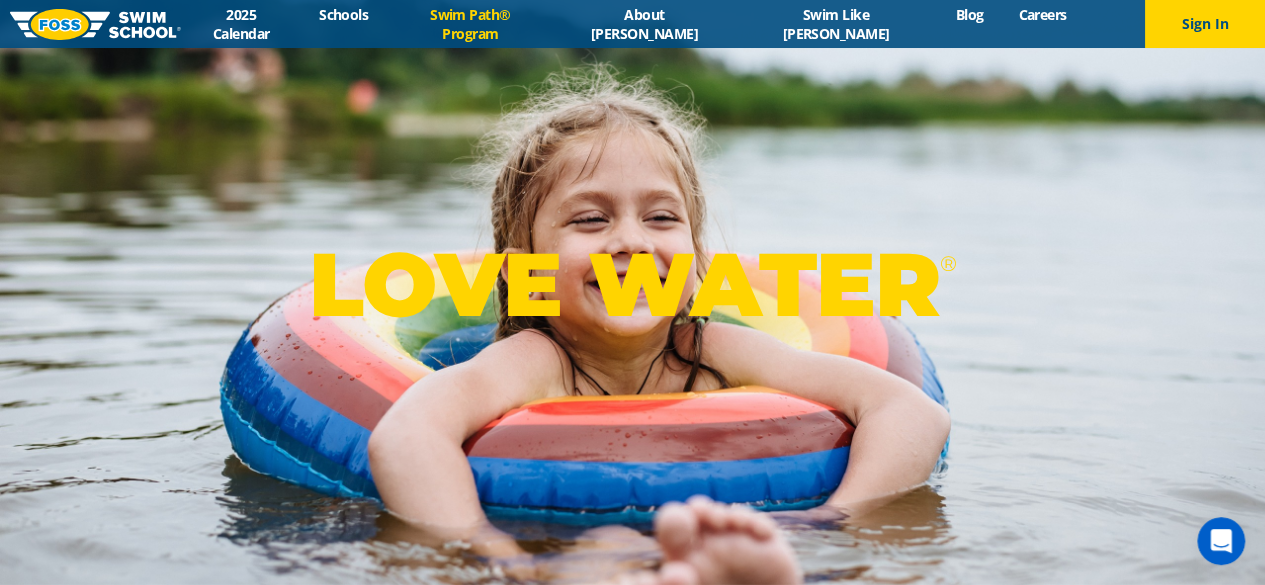 click on "Swim Path® Program" at bounding box center (470, 24) 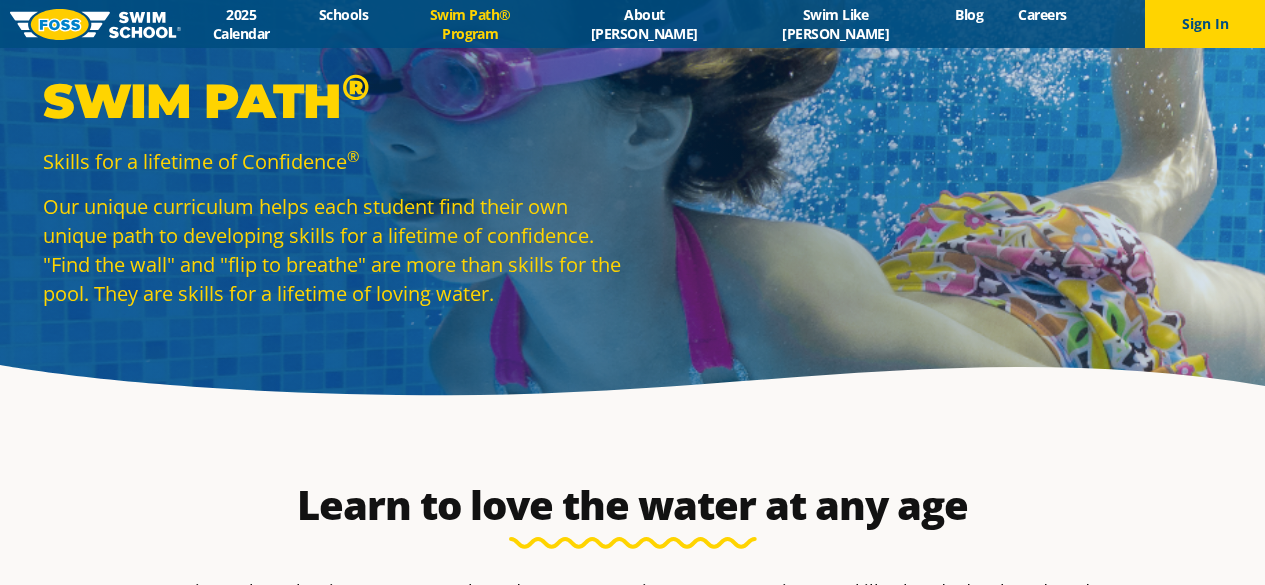 scroll, scrollTop: 0, scrollLeft: 0, axis: both 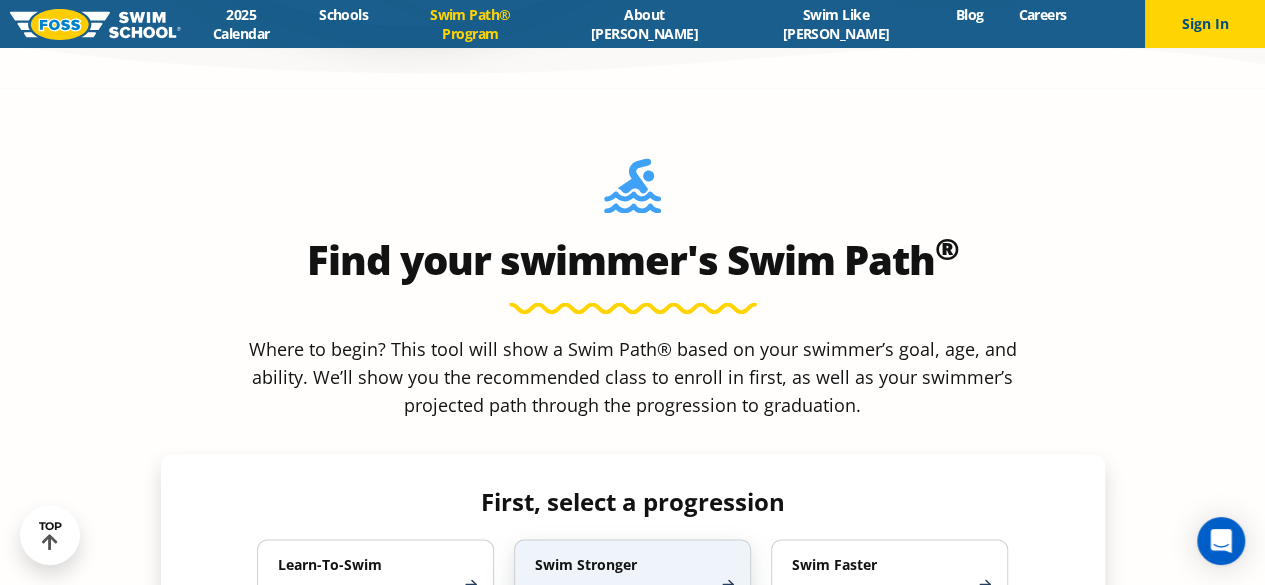 click on "Build Strength and Technique [DEMOGRAPHIC_DATA]" at bounding box center [622, 597] 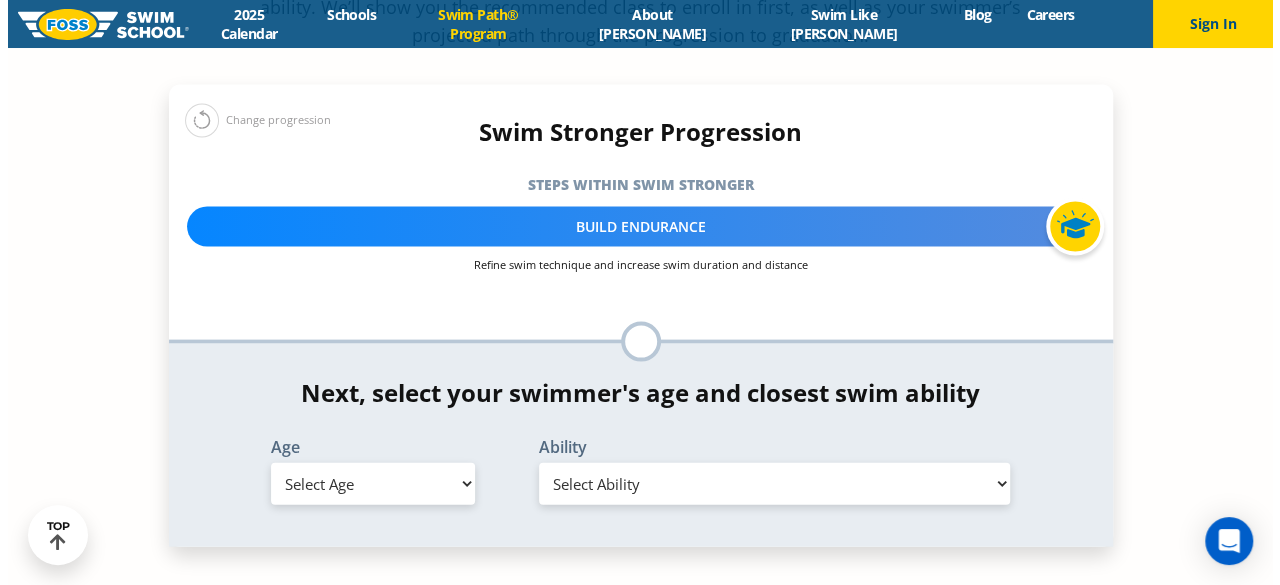 scroll, scrollTop: 2000, scrollLeft: 0, axis: vertical 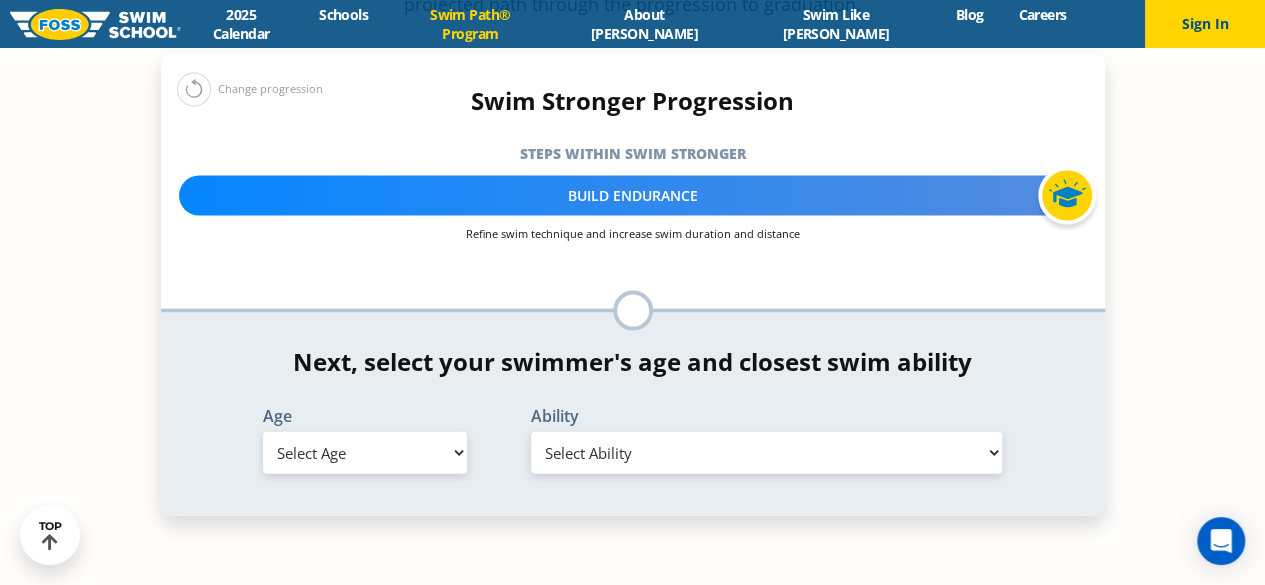 click on "Select Age [DEMOGRAPHIC_DATA] months - 1 year 1 year 2 years 3 years 4 years 5 years 6 years 7 years 8 years 9 years 10 years  11 years  12 years  13 years  14 years  15 years  16 years  17 years  Adult (18 years +)" at bounding box center (365, 453) 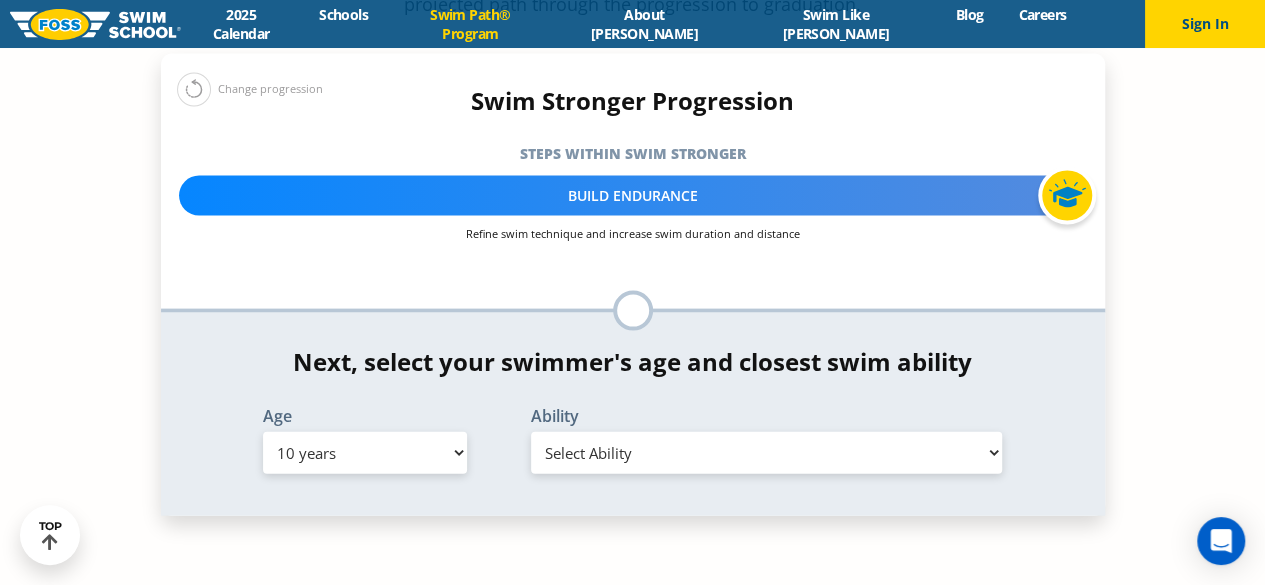 click on "Select Age [DEMOGRAPHIC_DATA] months - 1 year 1 year 2 years 3 years 4 years 5 years 6 years 7 years 8 years 9 years 10 years  11 years  12 years  13 years  14 years  15 years  16 years  17 years  Adult (18 years +)" at bounding box center (365, 453) 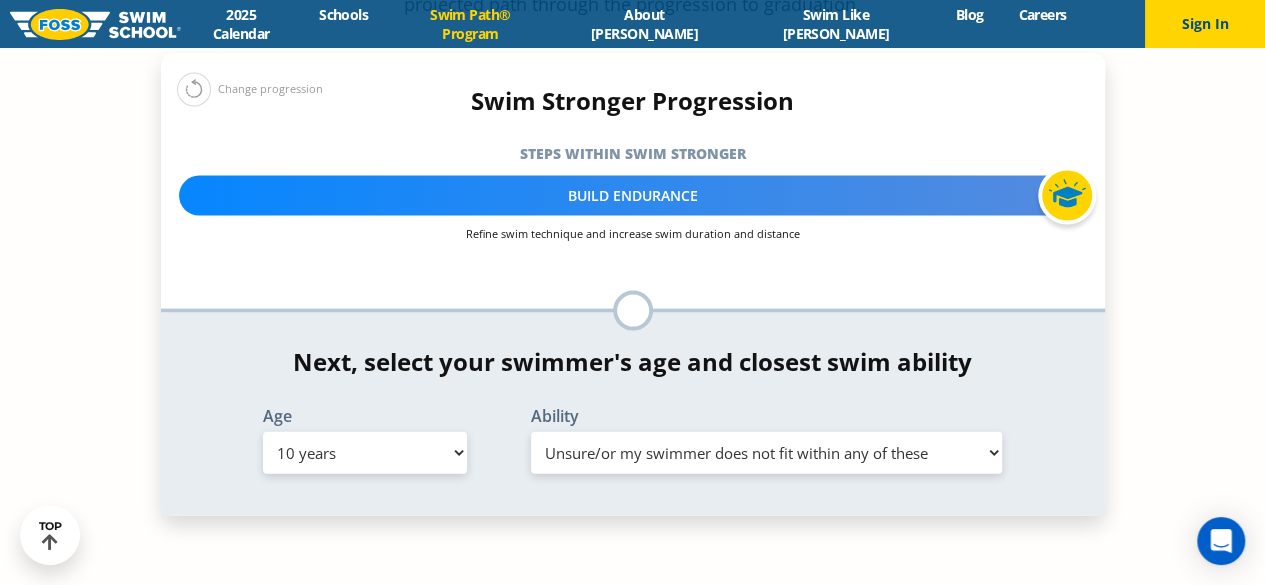 click on "Select Ability First in-water experience When in the water, reliant on a life jacket or floatation device Uncomfortable putting face in the water AND/OR getting water on ears while floating on back Able to swim front crawl 40 ft, backstroke 40 ft AND breaststroke 15 ft Able to swim each stroke - front crawl and backstroke 60 ft AND breaststroke and butterfly at least 30 ft Swims each stroke: front crawl and backstroke 75 ft AND breaststroke, butterfly 60 ft  Know turns and finishes, 200 yard medley of all strokes and 300 yard front crawl with no breaks Unsure/or my swimmer does not fit within any of these" at bounding box center (767, 453) 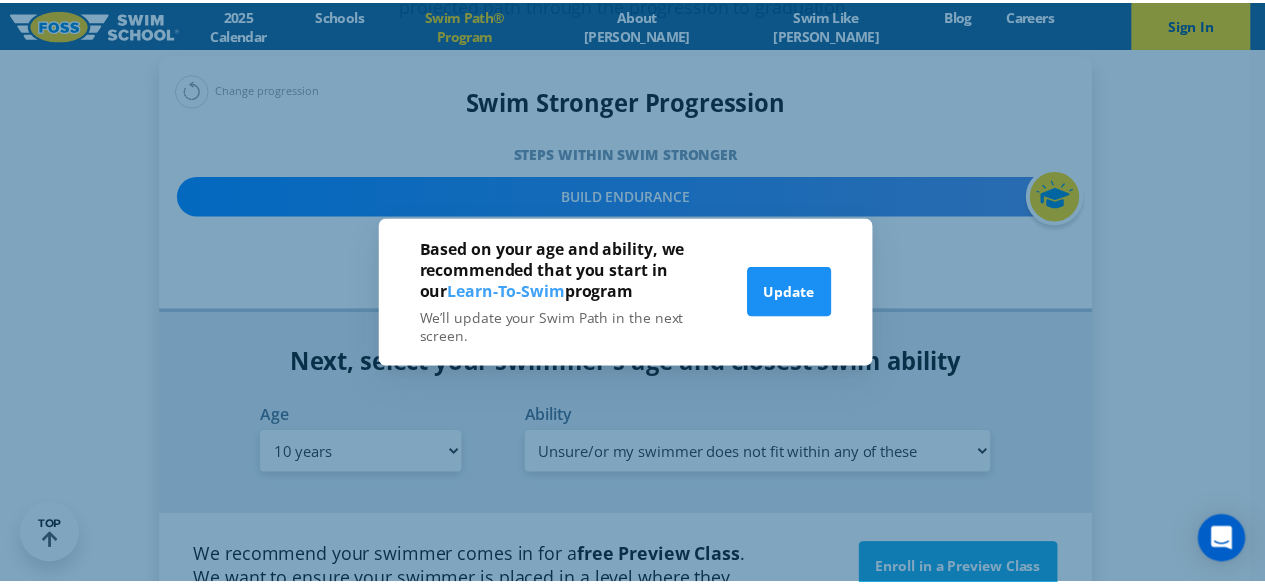 scroll, scrollTop: 2015, scrollLeft: 0, axis: vertical 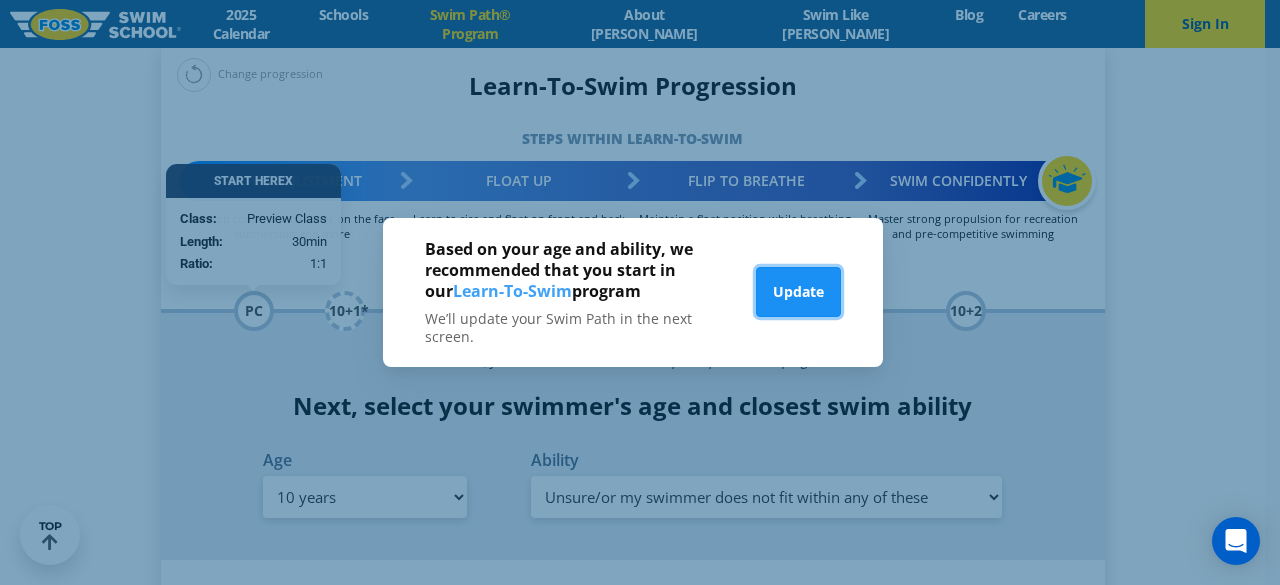 click on "Update" at bounding box center (798, 292) 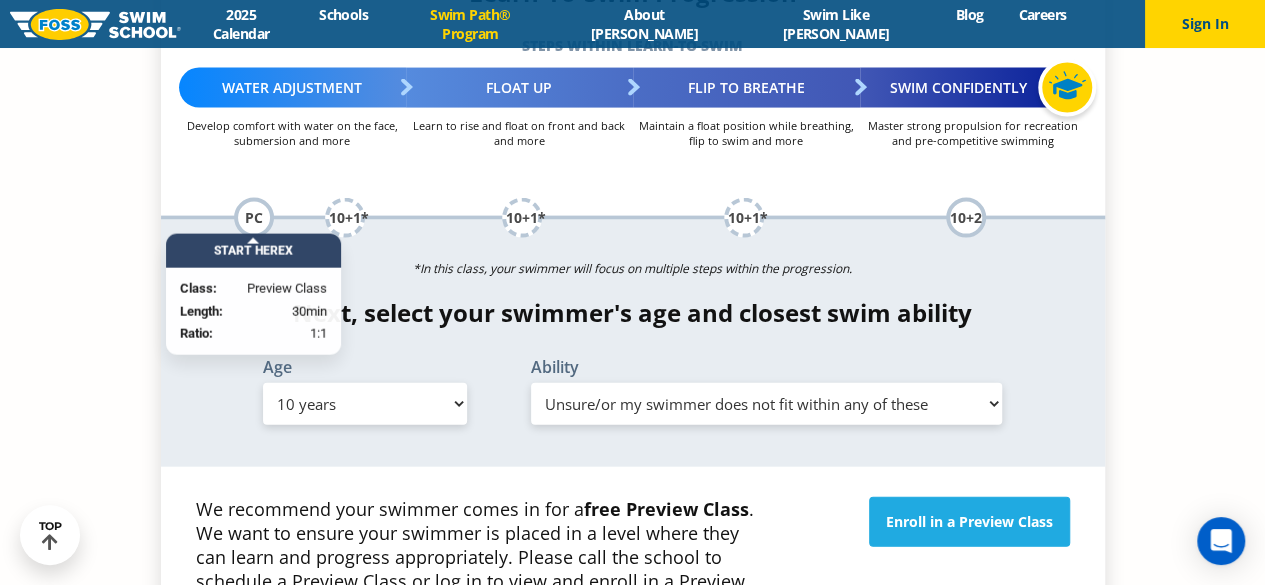 scroll, scrollTop: 2215, scrollLeft: 0, axis: vertical 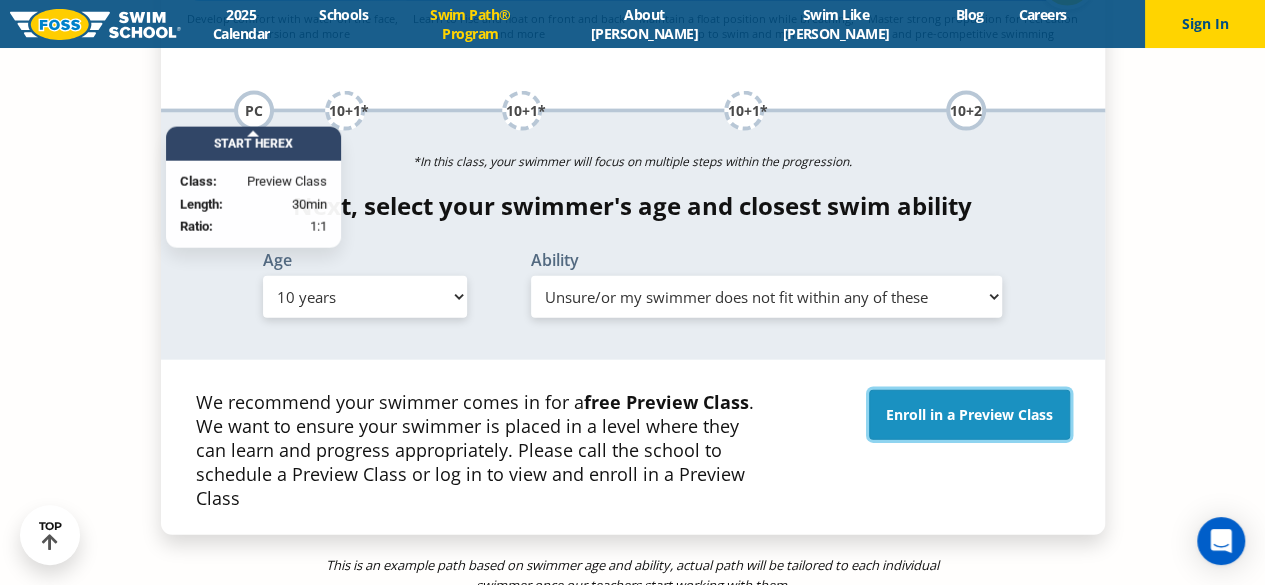 click on "Enroll in a Preview Class" at bounding box center (969, 415) 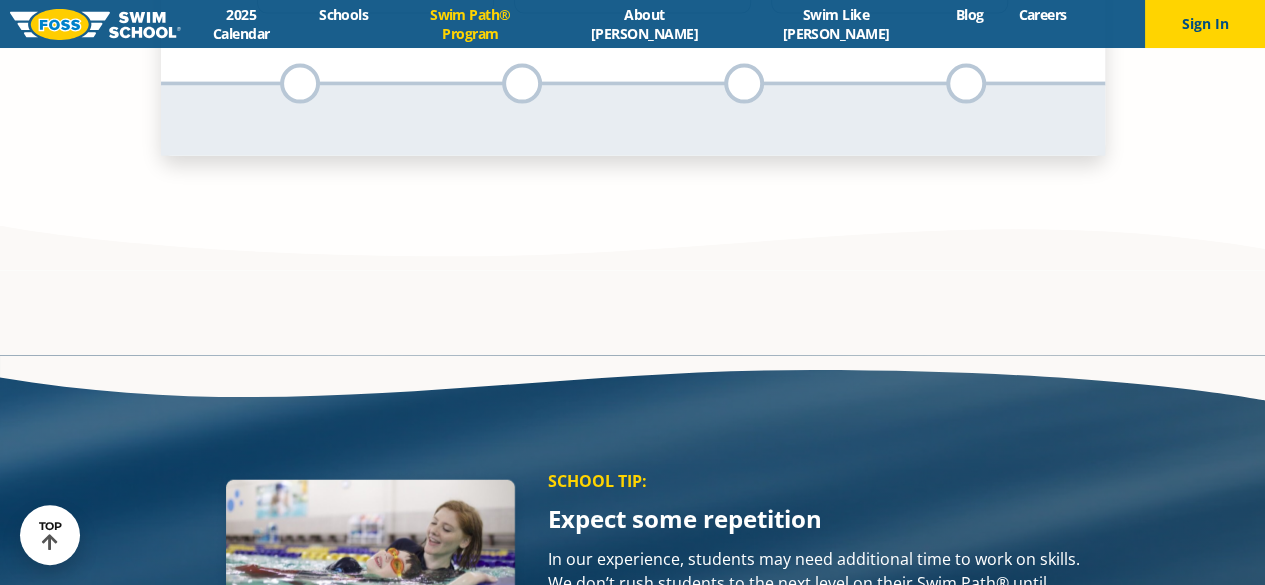 scroll, scrollTop: 0, scrollLeft: 0, axis: both 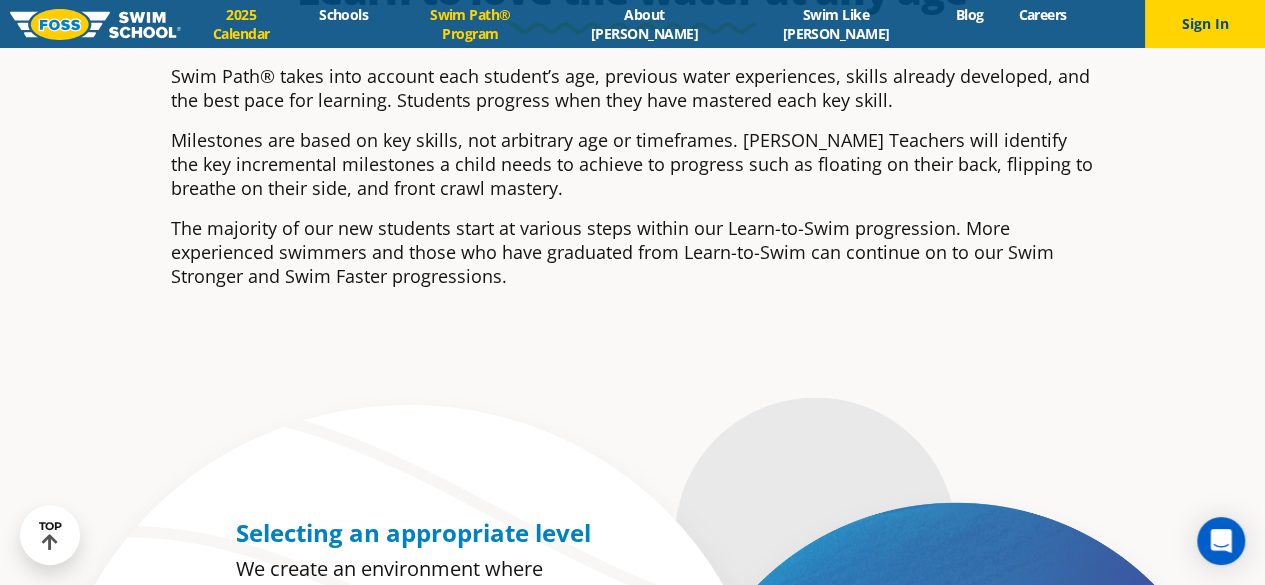 click on "2025 Calendar" at bounding box center [241, 24] 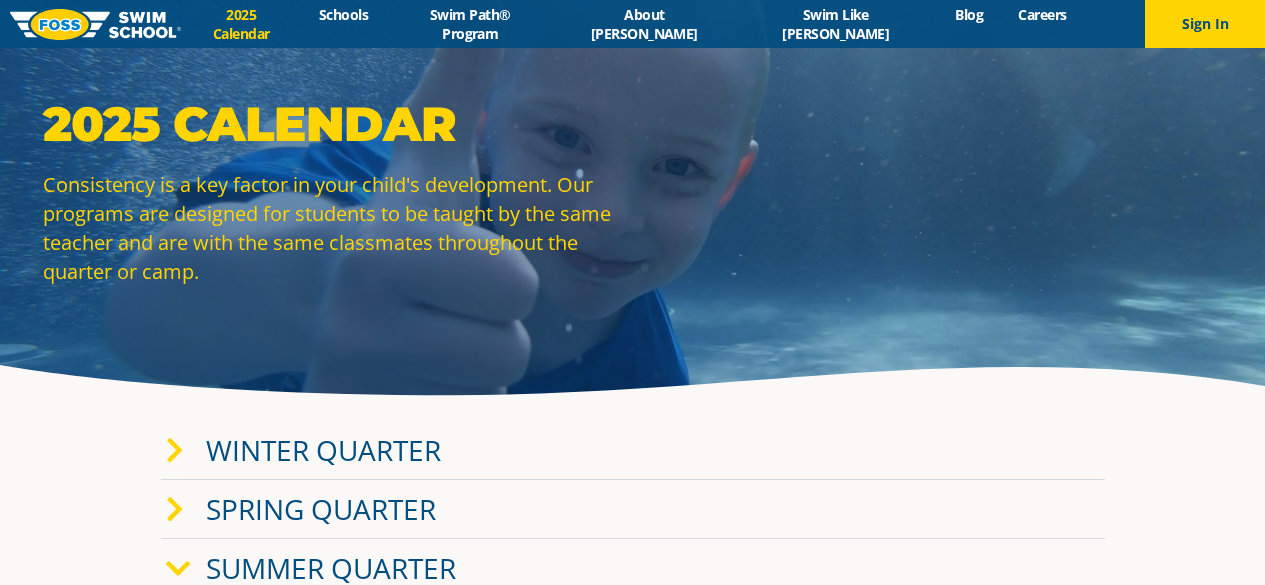 scroll, scrollTop: 56, scrollLeft: 0, axis: vertical 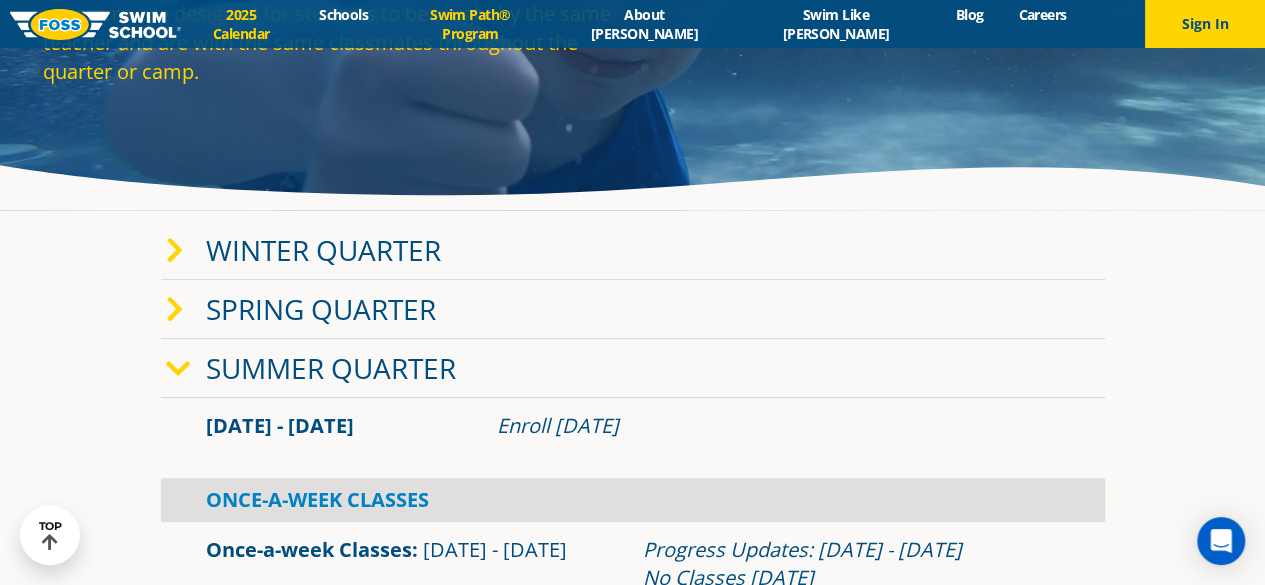 click on "Swim Path® Program" at bounding box center (470, 24) 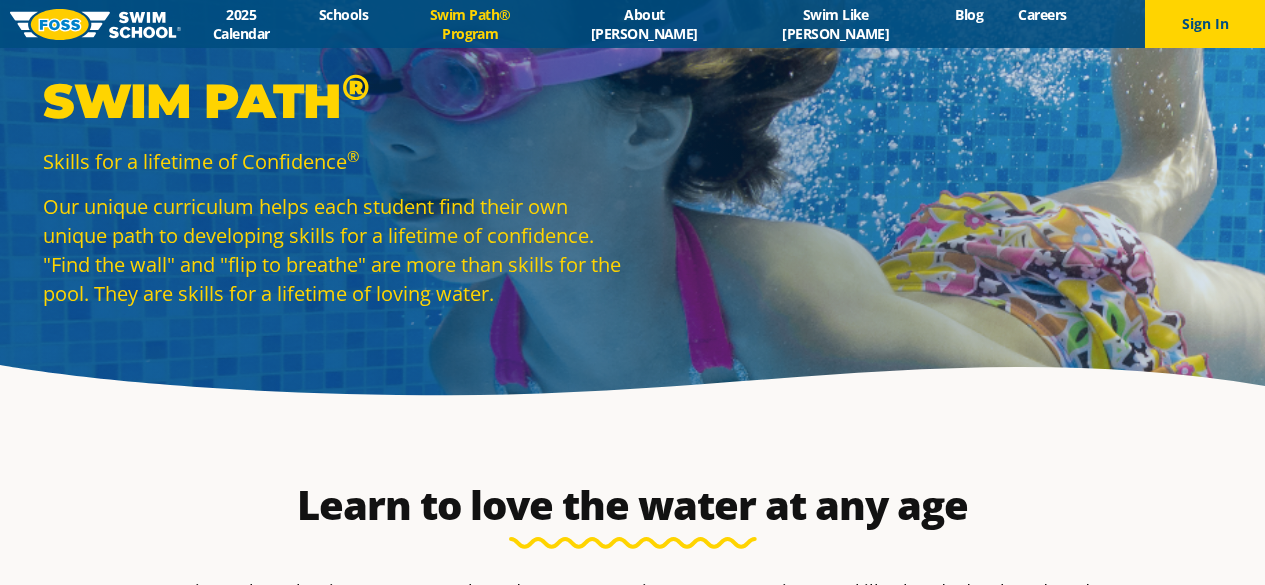 scroll, scrollTop: 0, scrollLeft: 0, axis: both 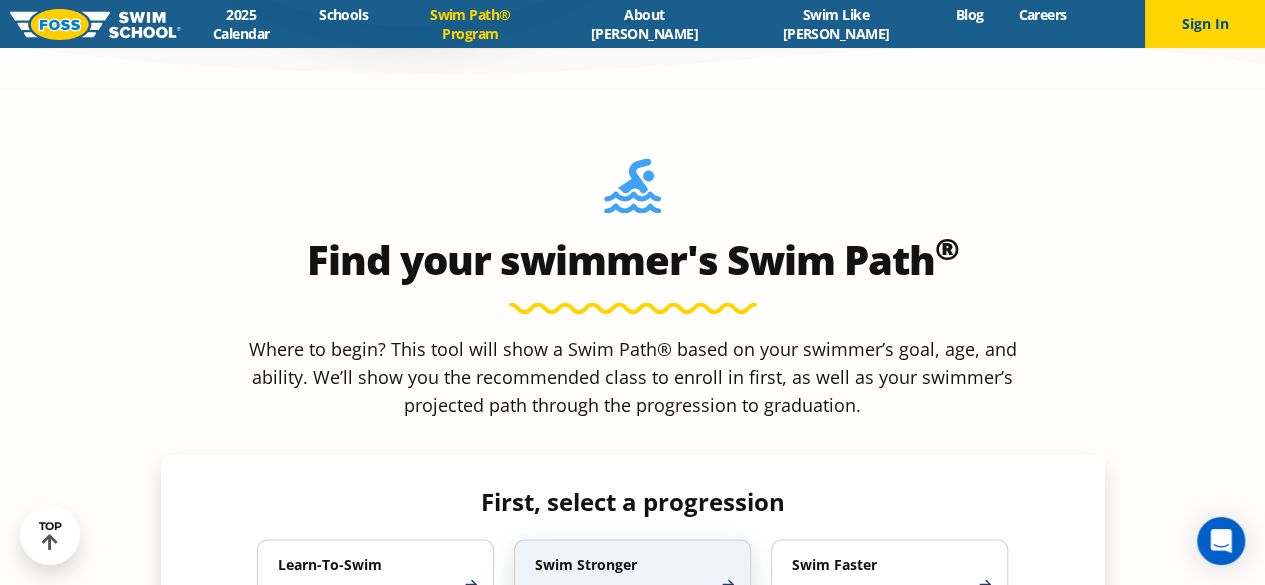 click on "Build Strength and Technique [DEMOGRAPHIC_DATA]" at bounding box center (622, 597) 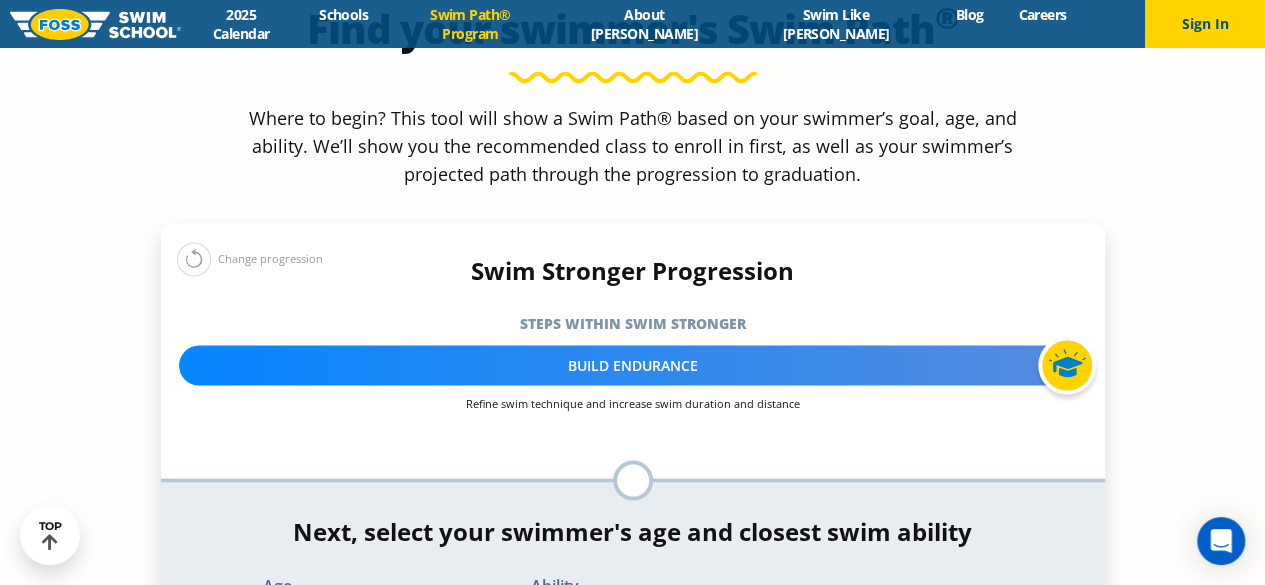 scroll, scrollTop: 1900, scrollLeft: 0, axis: vertical 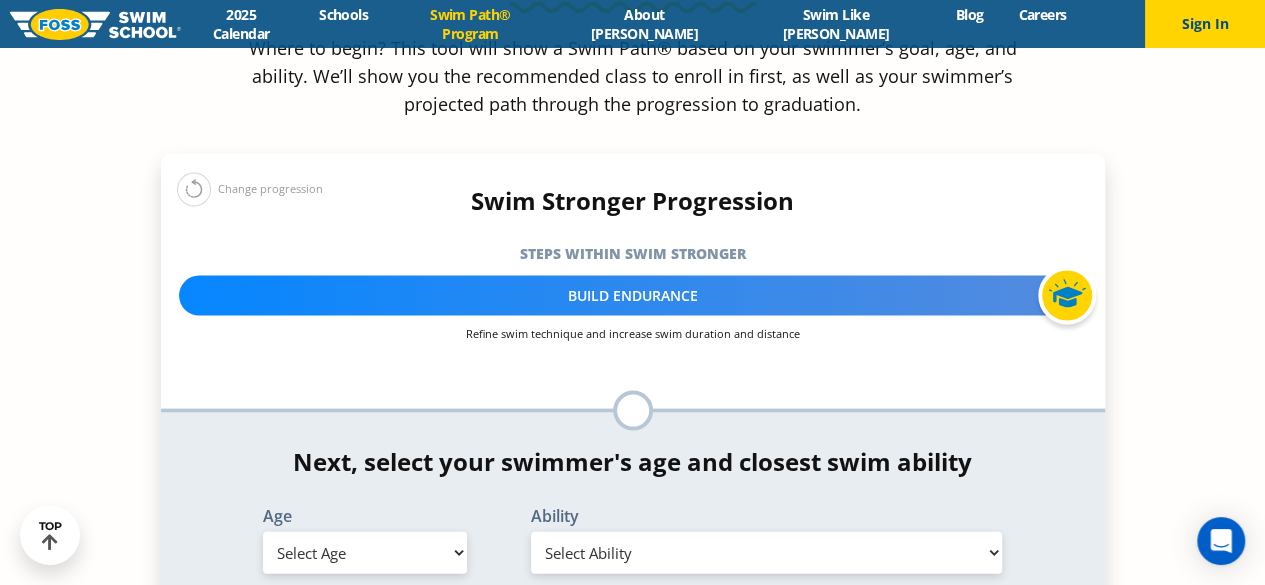 click on "Select Age [DEMOGRAPHIC_DATA] months - 1 year 1 year 2 years 3 years 4 years 5 years 6 years 7 years 8 years 9 years 10 years  11 years  12 years  13 years  14 years  15 years  16 years  17 years  Adult (18 years +)" at bounding box center (365, 553) 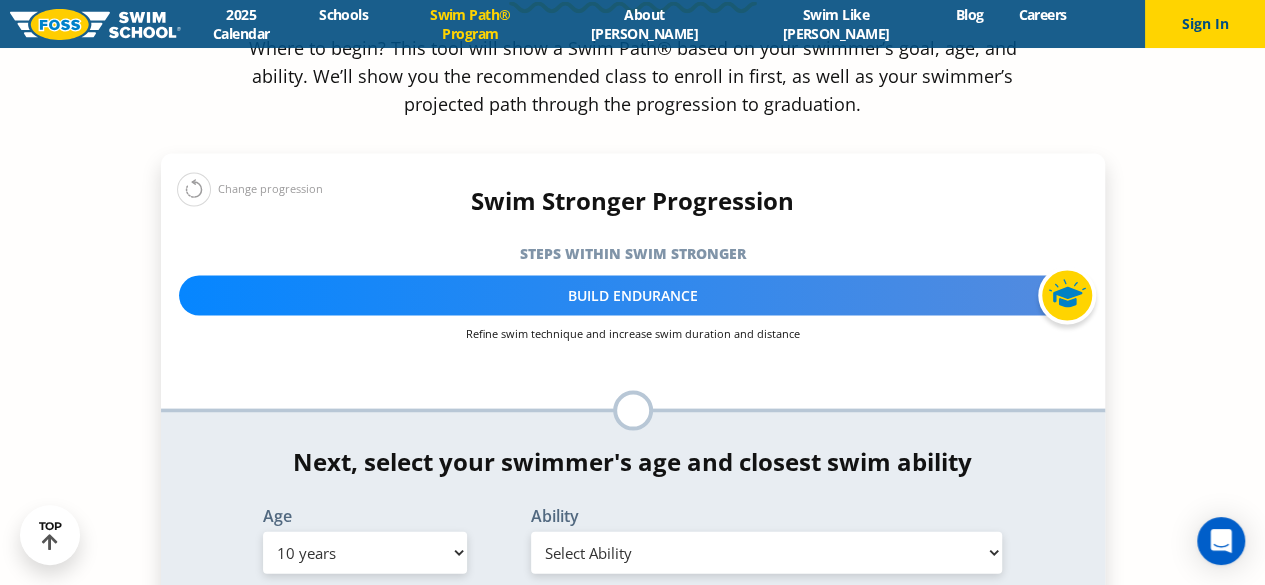 click on "Select Age [DEMOGRAPHIC_DATA] months - 1 year 1 year 2 years 3 years 4 years 5 years 6 years 7 years 8 years 9 years 10 years  11 years  12 years  13 years  14 years  15 years  16 years  17 years  Adult (18 years +)" at bounding box center (365, 553) 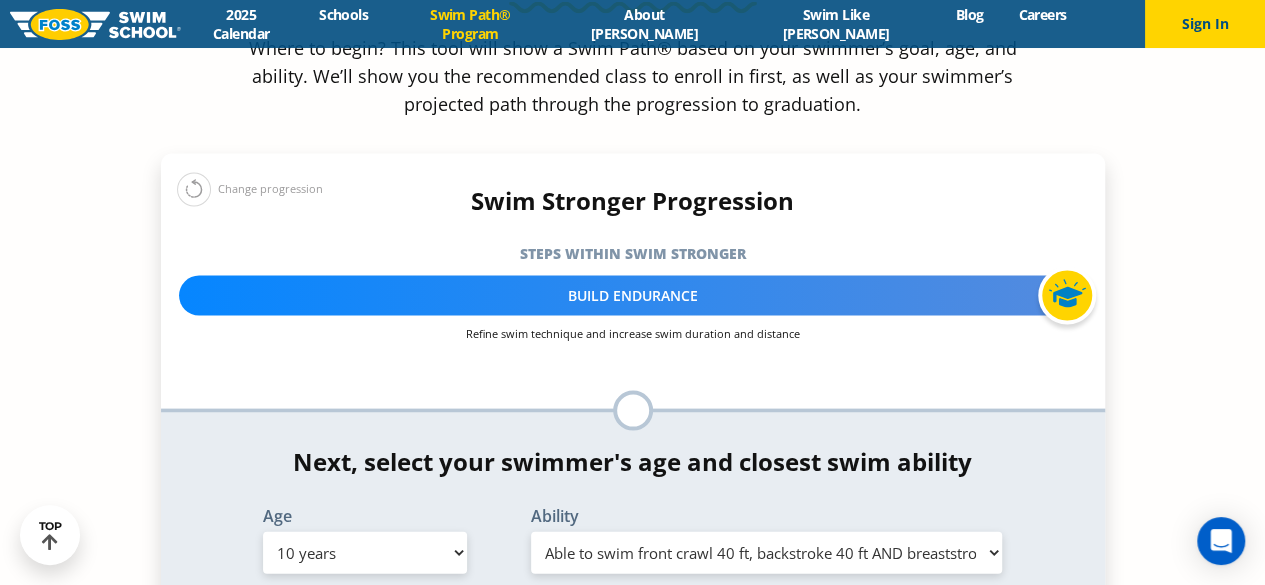 click on "Select Ability First in-water experience When in the water, reliant on a life jacket or floatation device Uncomfortable putting face in the water AND/OR getting water on ears while floating on back Able to swim front crawl 40 ft, backstroke 40 ft AND breaststroke 15 ft Able to swim each stroke - front crawl and backstroke 60 ft AND breaststroke and butterfly at least 30 ft Swims each stroke: front crawl and backstroke 75 ft AND breaststroke, butterfly 60 ft  Know turns and finishes, 200 yard medley of all strokes and 300 yard front crawl with no breaks Unsure/or my swimmer does not fit within any of these" at bounding box center [767, 553] 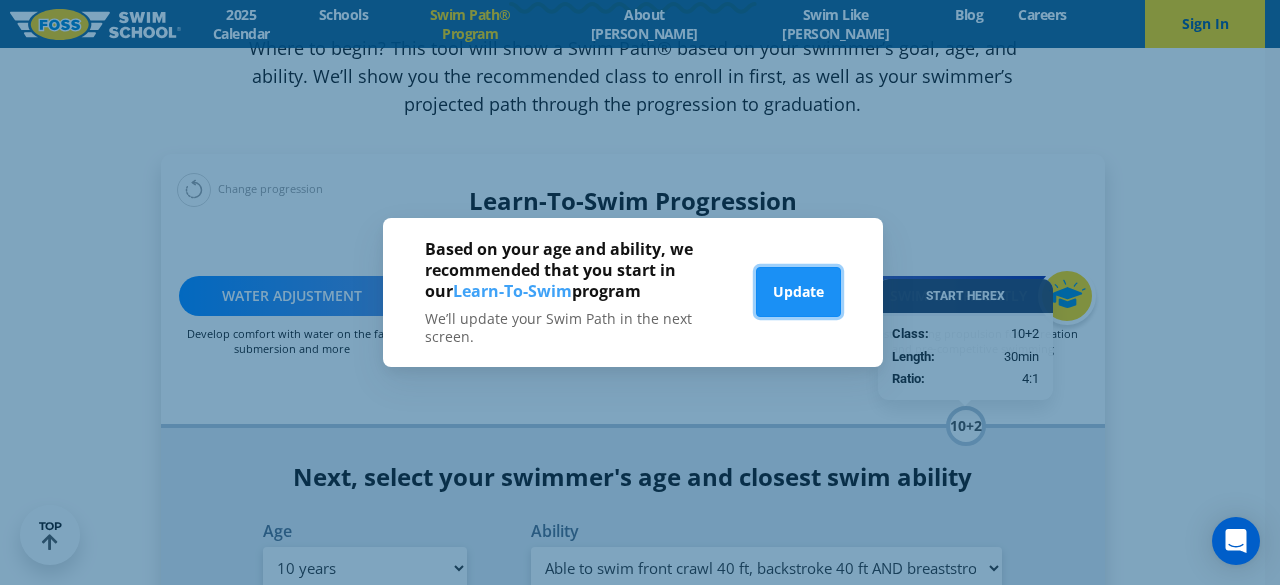 click on "Update" at bounding box center [798, 292] 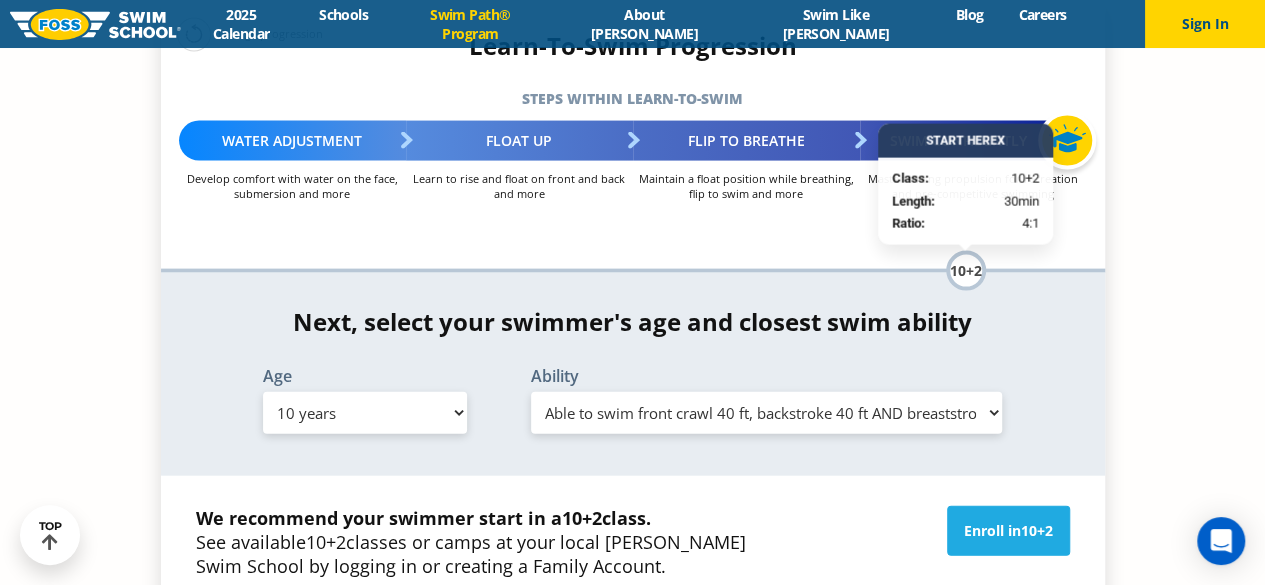 scroll, scrollTop: 2100, scrollLeft: 0, axis: vertical 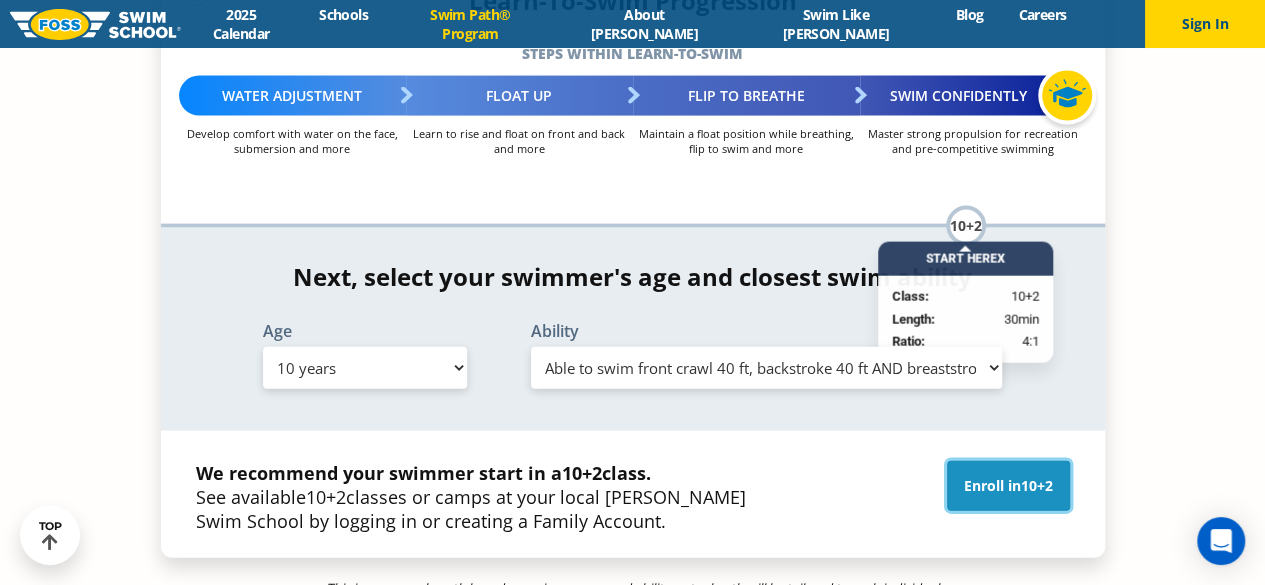 click on "Enroll in  10+2" at bounding box center (1008, 486) 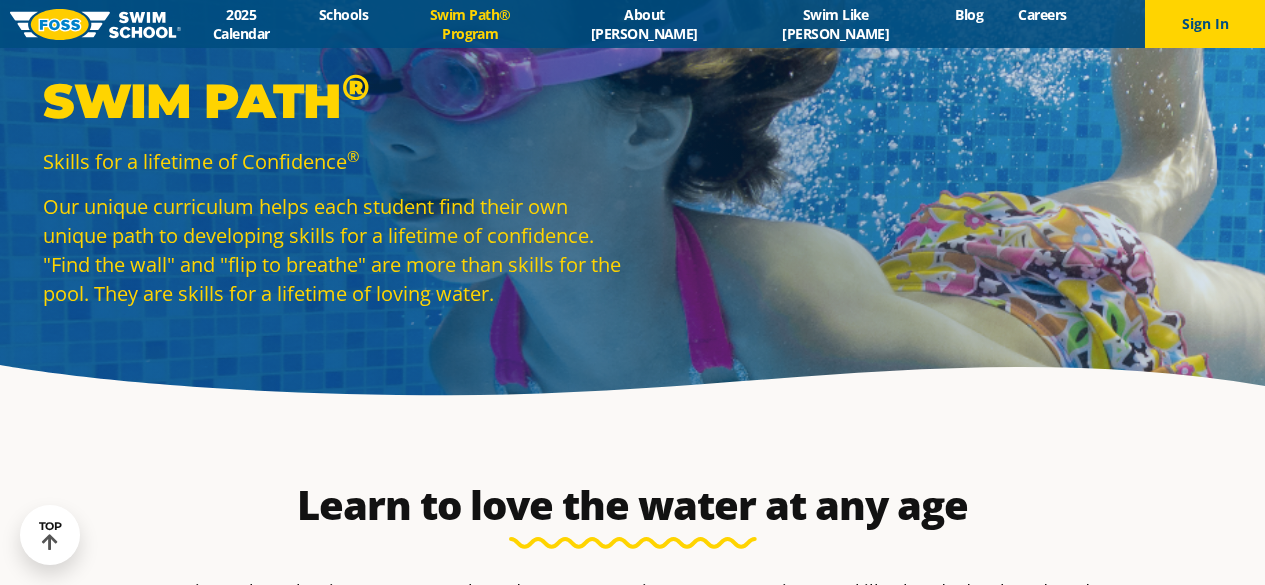 scroll, scrollTop: 2100, scrollLeft: 0, axis: vertical 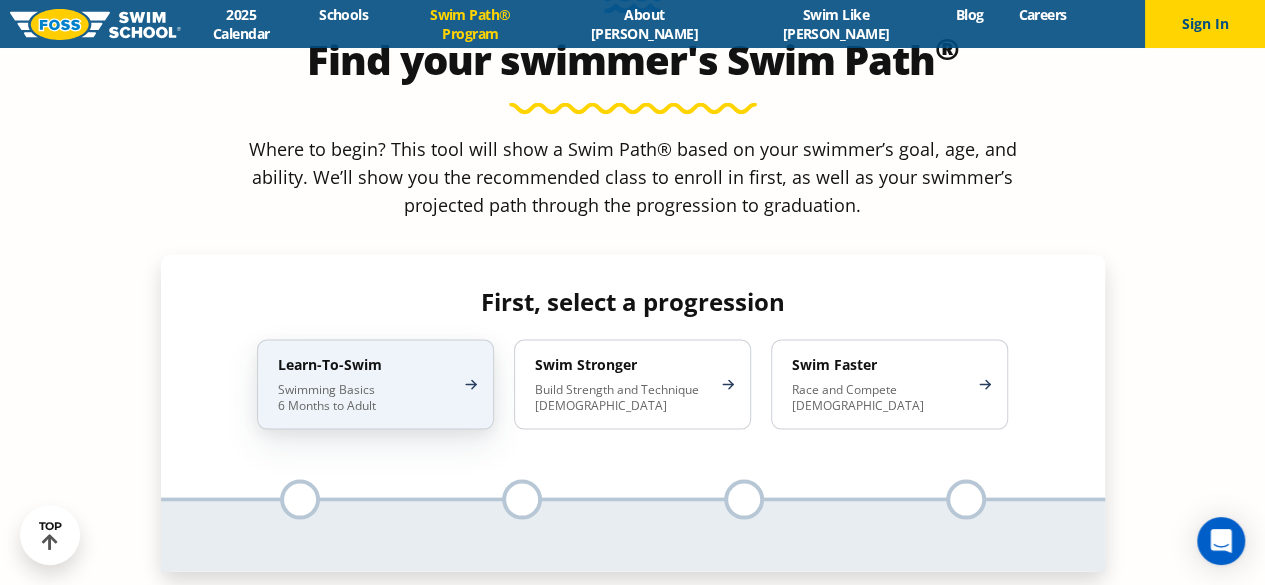 click on "Swimming Basics 6 Months to Adult" at bounding box center (365, 397) 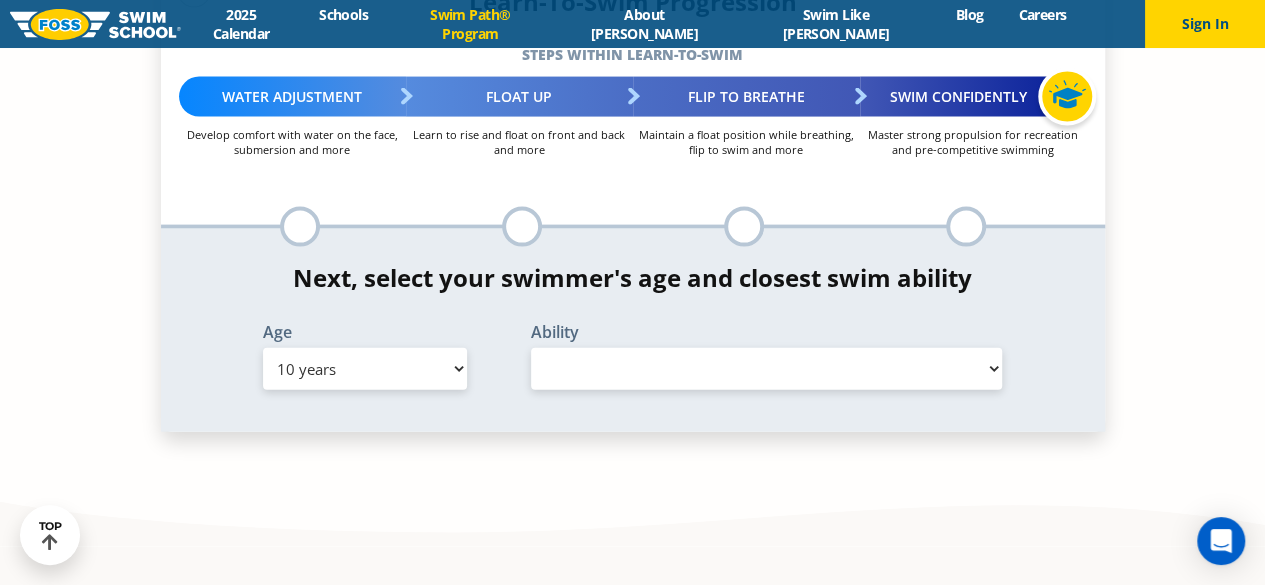 scroll, scrollTop: 2100, scrollLeft: 0, axis: vertical 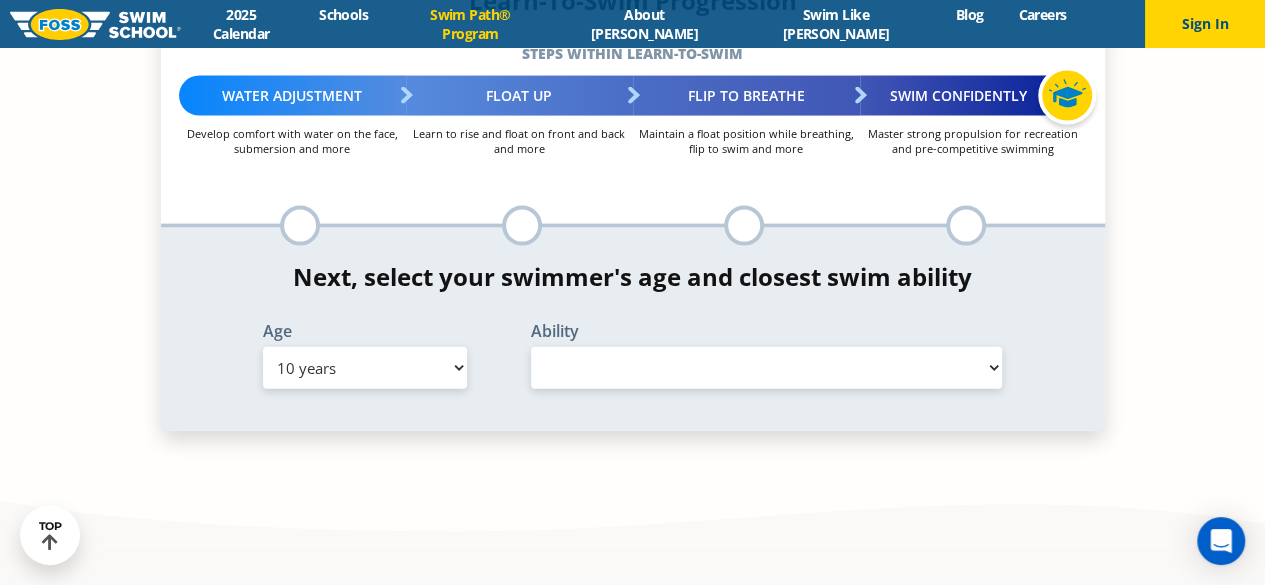 click on "Select Ability" at bounding box center [767, 368] 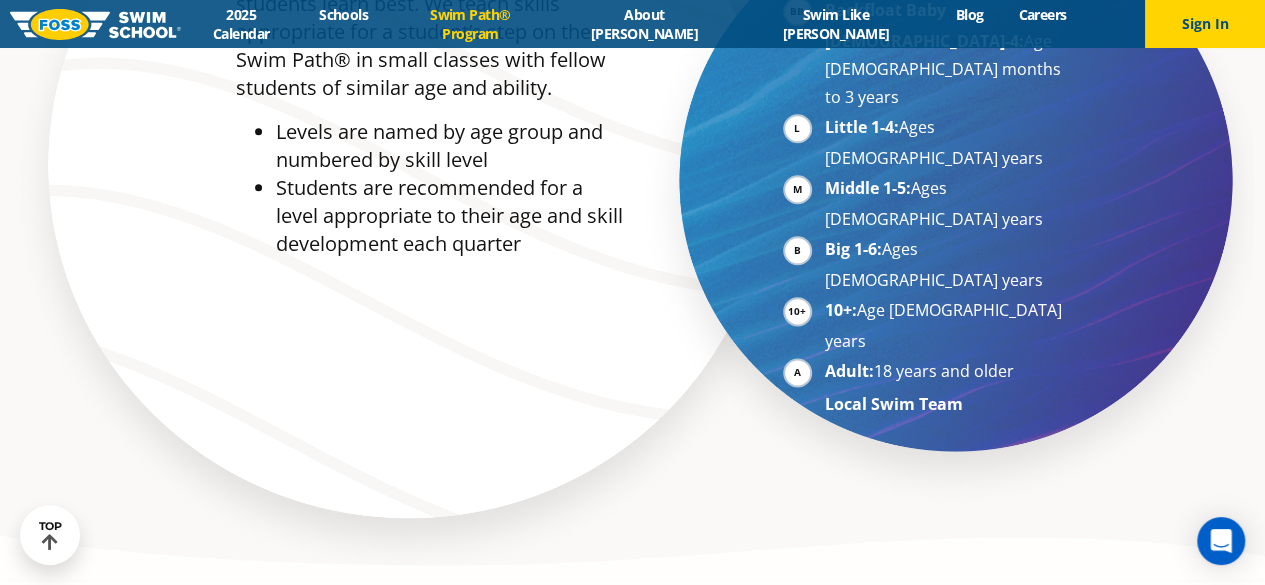 scroll, scrollTop: 900, scrollLeft: 0, axis: vertical 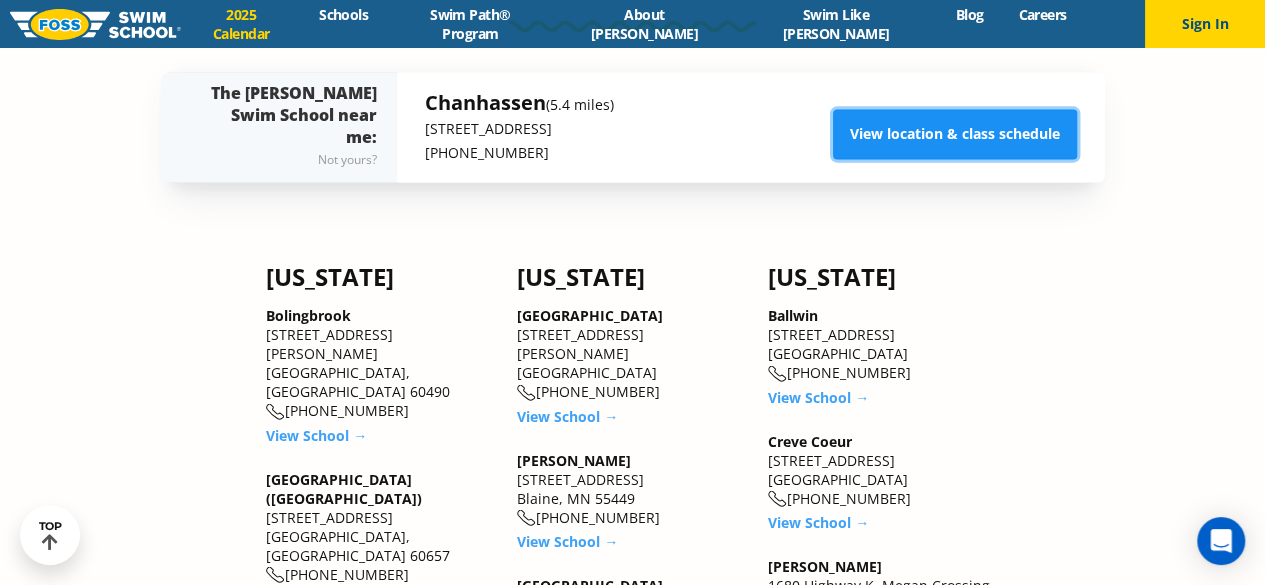 click on "View location & class schedule" at bounding box center [955, 134] 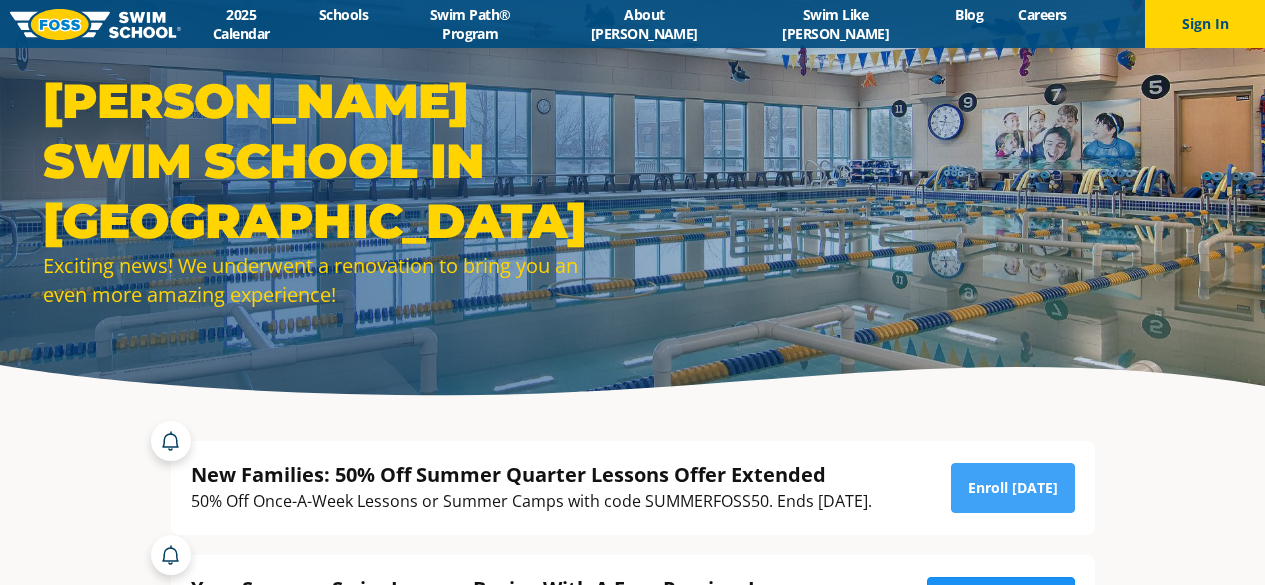 scroll, scrollTop: 299, scrollLeft: 0, axis: vertical 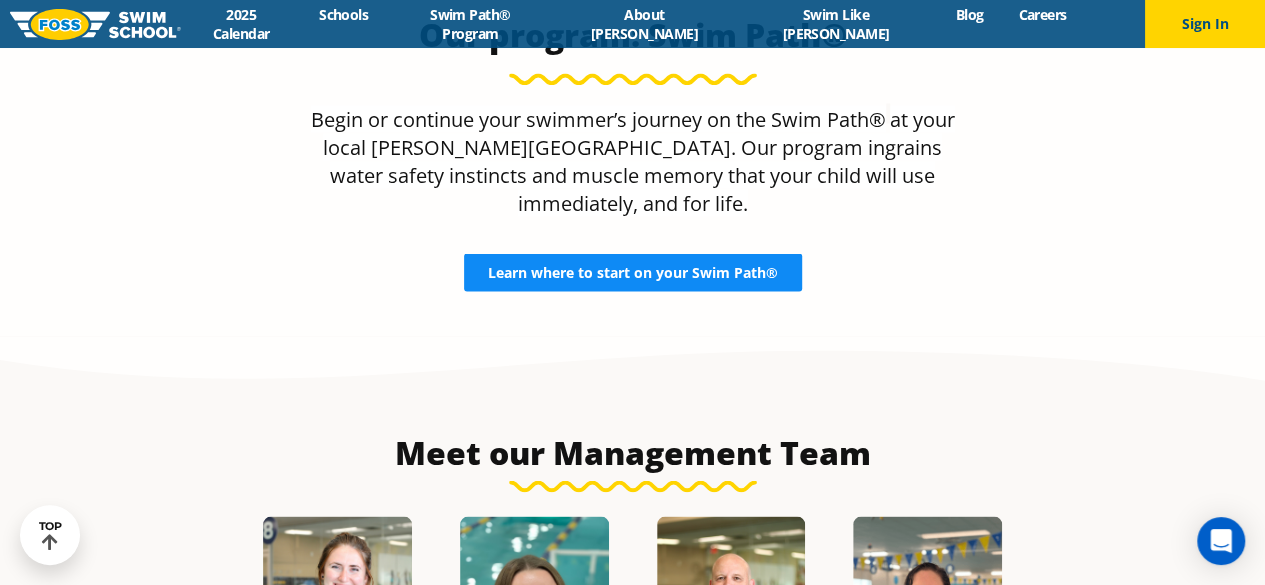 click on "Learn where to start on your Swim Path®" at bounding box center (633, 272) 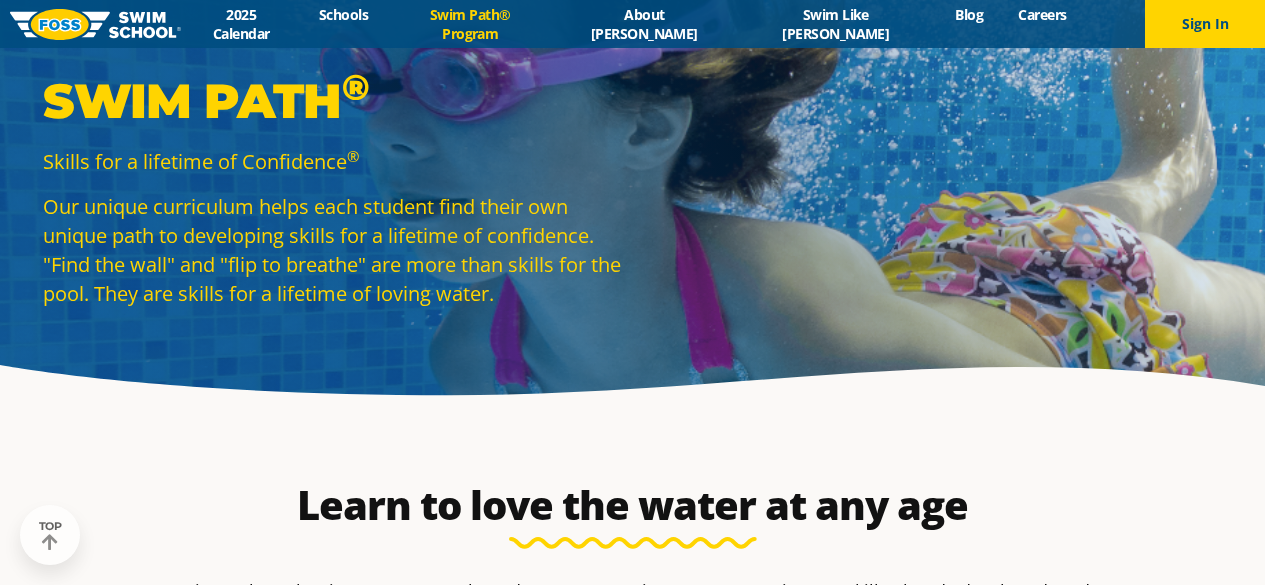 scroll, scrollTop: 401, scrollLeft: 0, axis: vertical 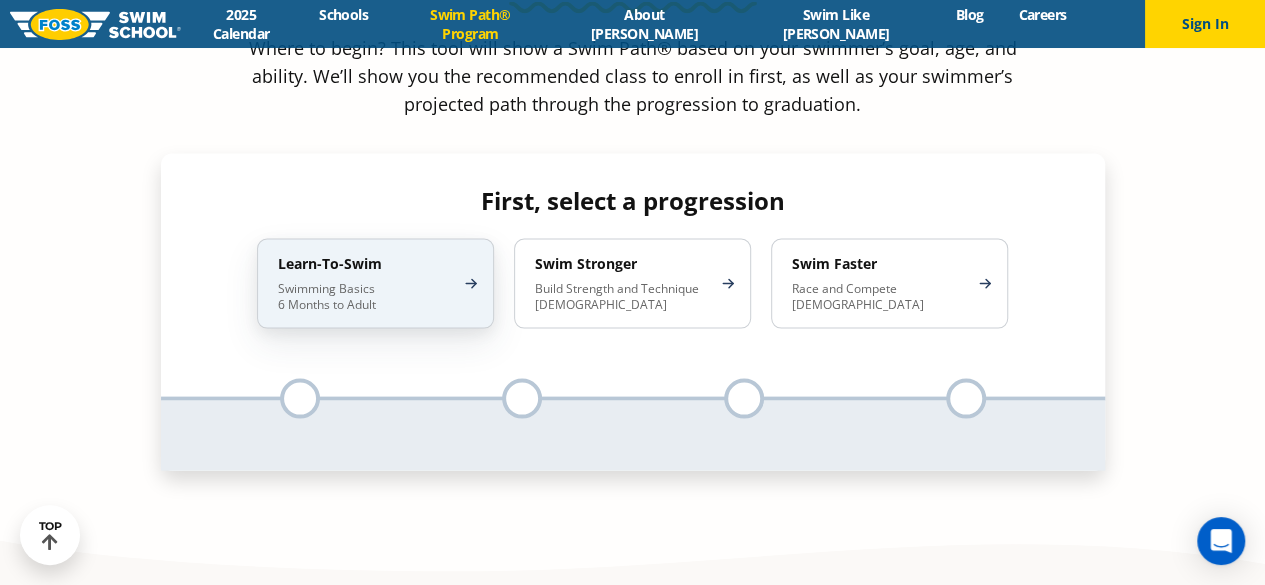 click on "Swimming Basics 6 Months to Adult" at bounding box center [365, 297] 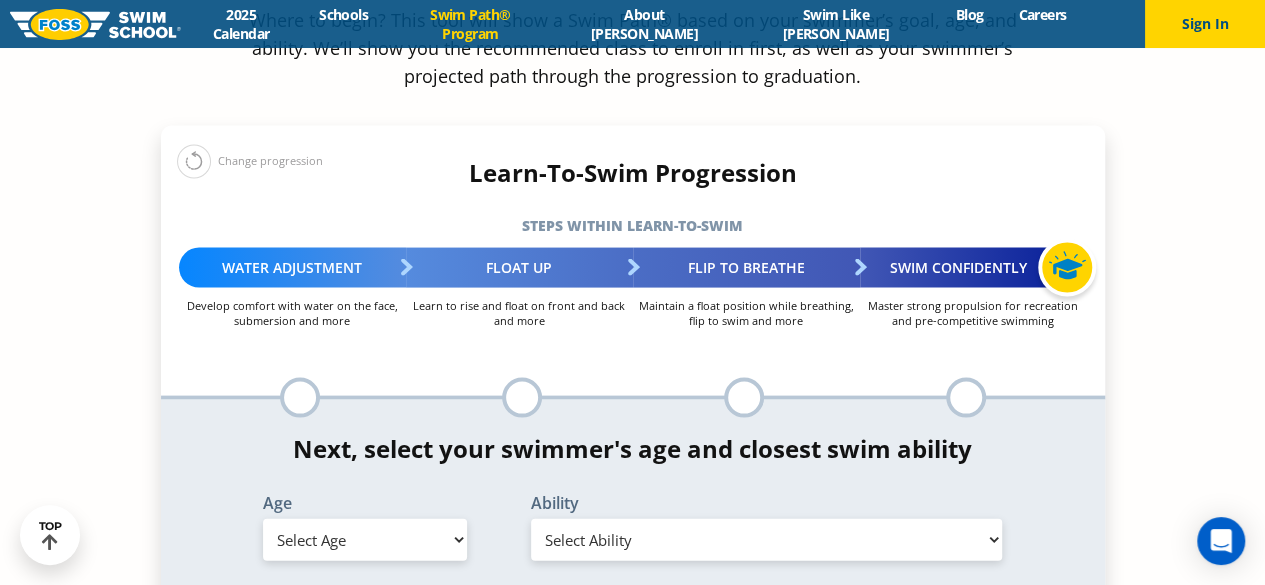 click on "Select Age [DEMOGRAPHIC_DATA] months - 1 year 1 year 2 years 3 years 4 years 5 years 6 years 7 years 8 years 9 years 10 years  11 years  12 years  13 years  14 years  15 years  16 years  17 years  Adult (18 years +)" at bounding box center [365, 540] 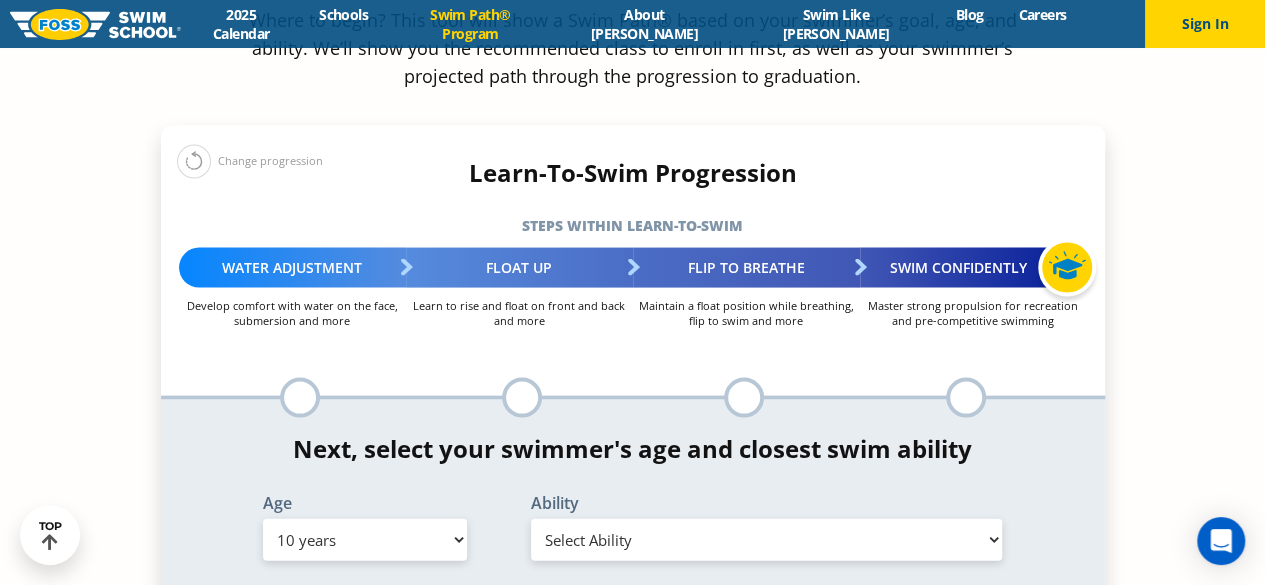 click on "Select Age [DEMOGRAPHIC_DATA] months - 1 year 1 year 2 years 3 years 4 years 5 years 6 years 7 years 8 years 9 years 10 years  11 years  12 years  13 years  14 years  15 years  16 years  17 years  Adult (18 years +)" at bounding box center (365, 540) 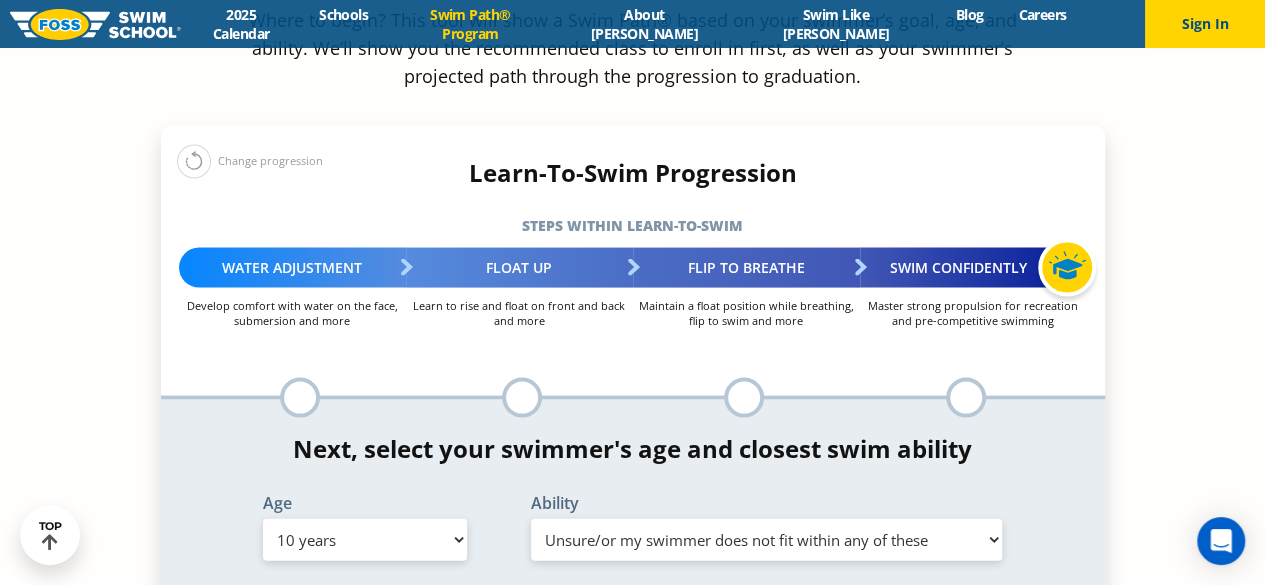 click on "Select Ability First in-water experience When in the water, reliant on a life jacket or floatation device Uncomfortable putting face in the water AND/OR getting water on ears while floating on back Able to swim front crawl 40 ft, backstroke 40 ft AND breaststroke 15 ft Able to swim each stroke - front crawl and backstroke 60 ft AND breaststroke and butterfly at least 30 ft Swims each stroke: front crawl and backstroke 75 ft AND breaststroke, butterfly 60 ft  Know turns and finishes, 200 yard medley of all strokes and 300 yard front crawl with no breaks Unsure/or my swimmer does not fit within any of these" at bounding box center [767, 540] 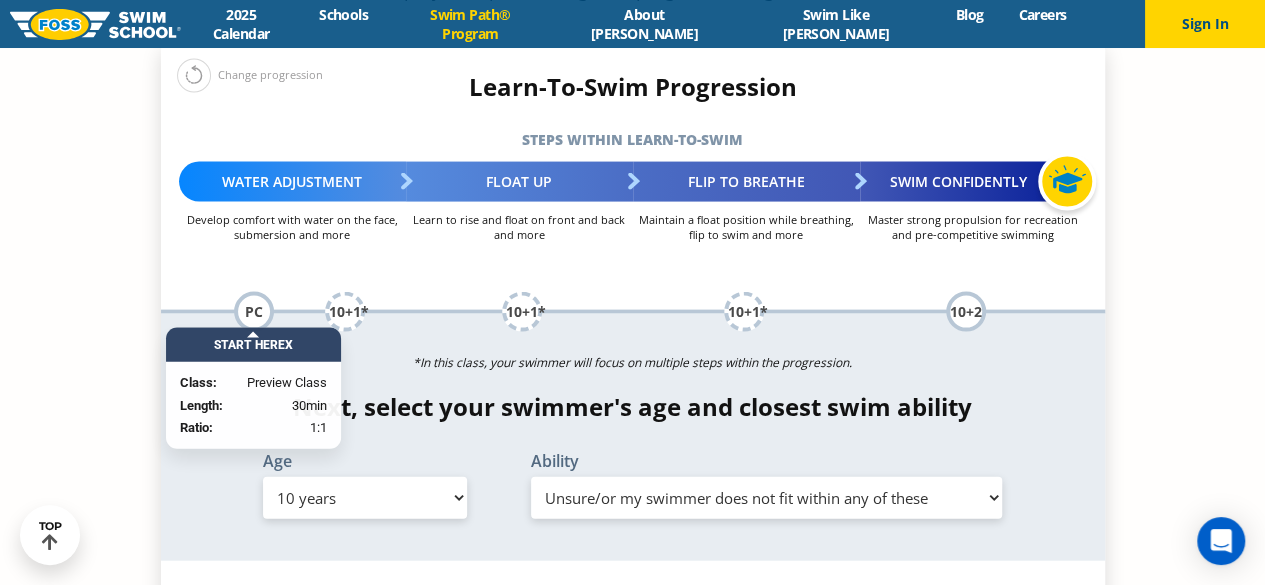 scroll, scrollTop: 2128, scrollLeft: 0, axis: vertical 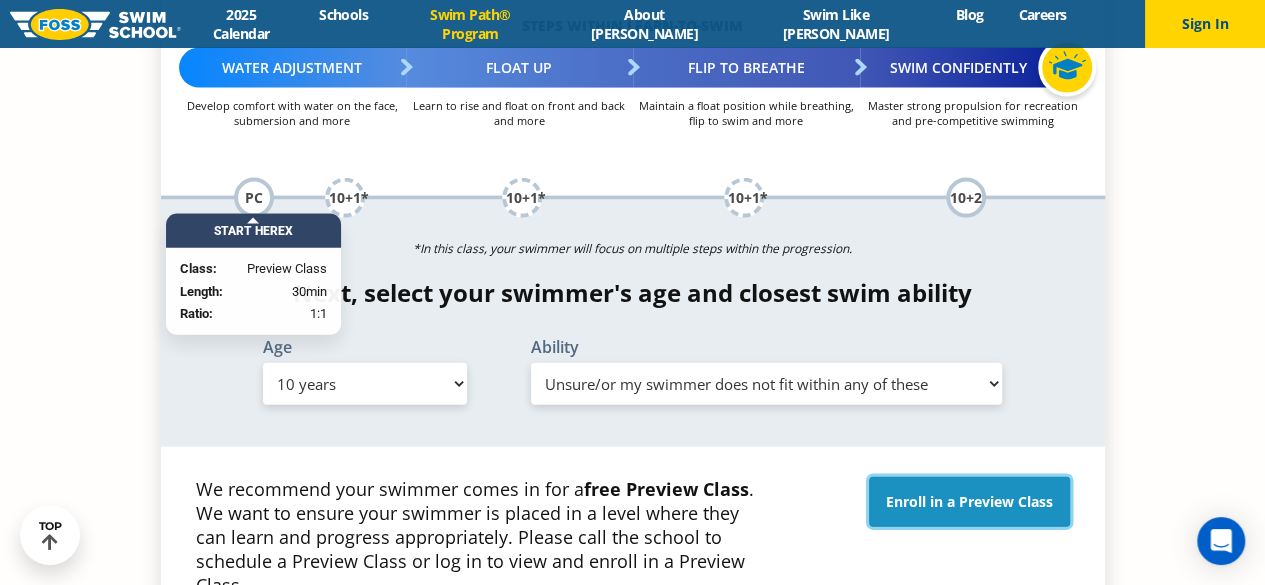 click on "Enroll in a Preview Class" at bounding box center [969, 502] 